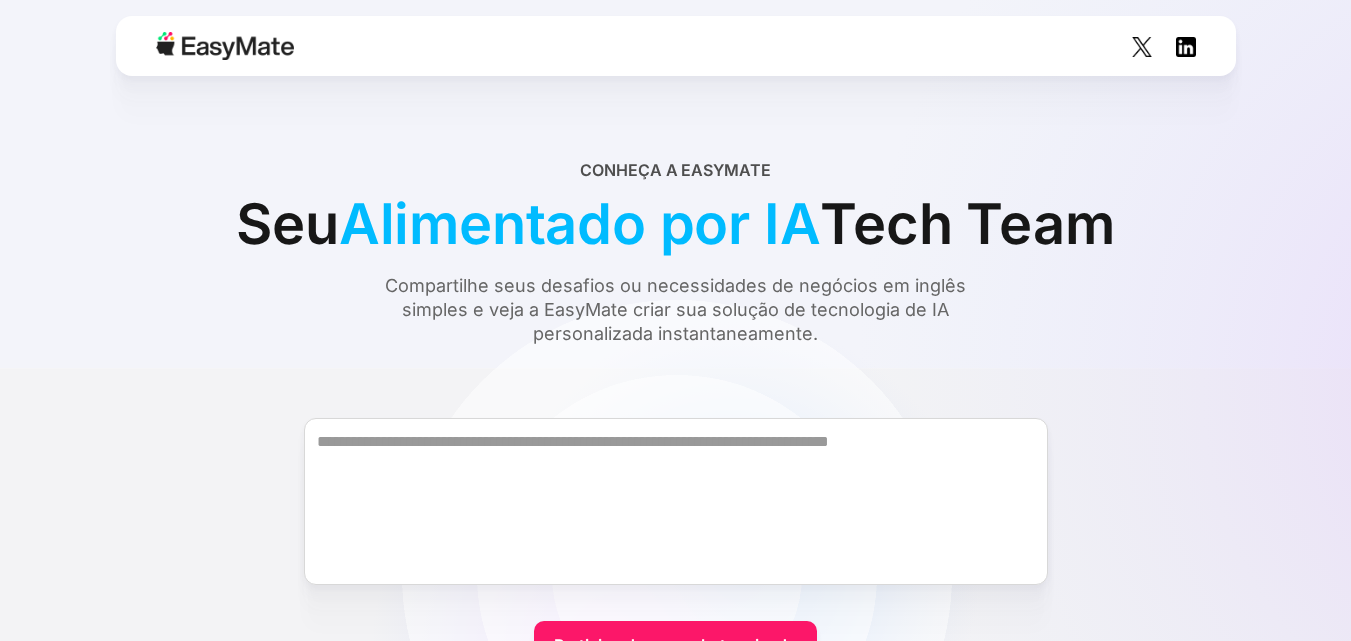 scroll, scrollTop: 0, scrollLeft: 0, axis: both 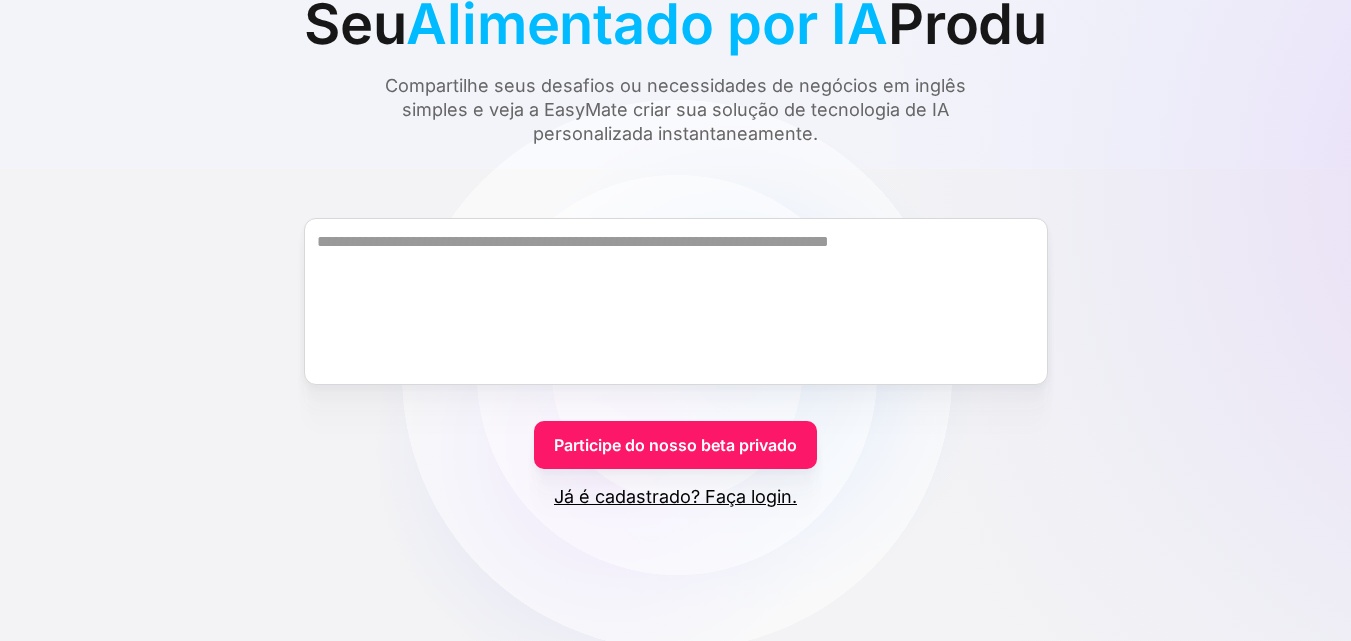 click on "Participe do nosso beta privado" at bounding box center [675, 445] 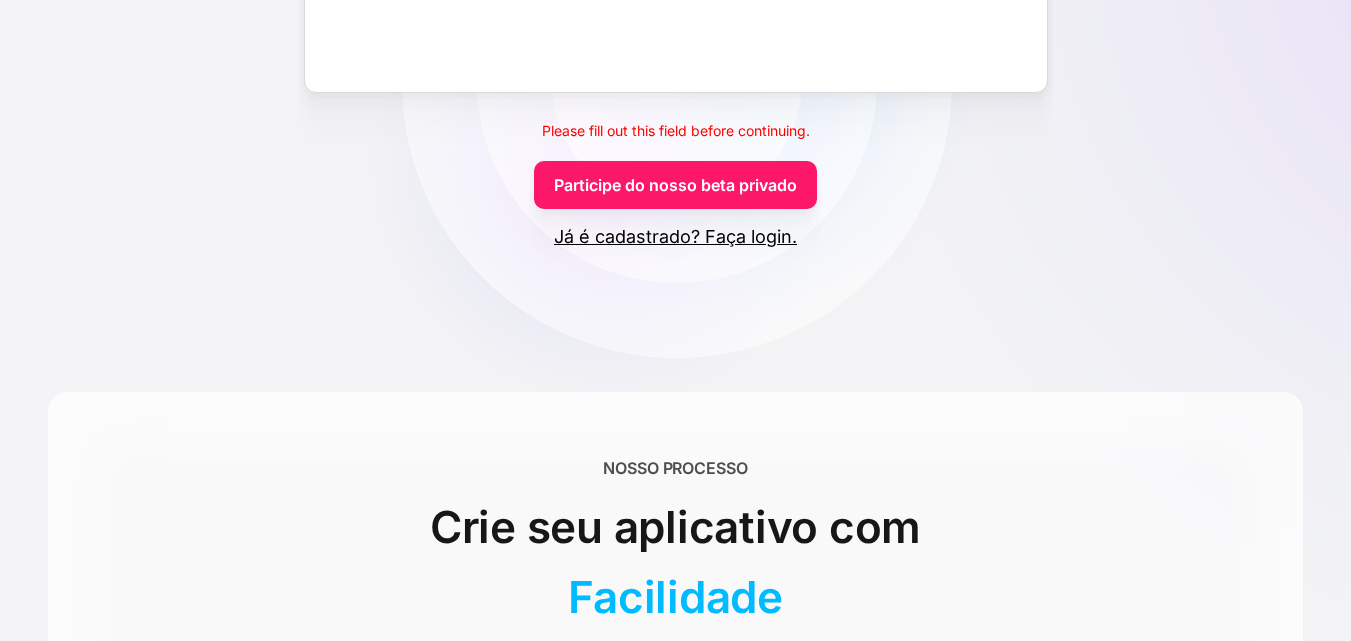 scroll, scrollTop: 500, scrollLeft: 0, axis: vertical 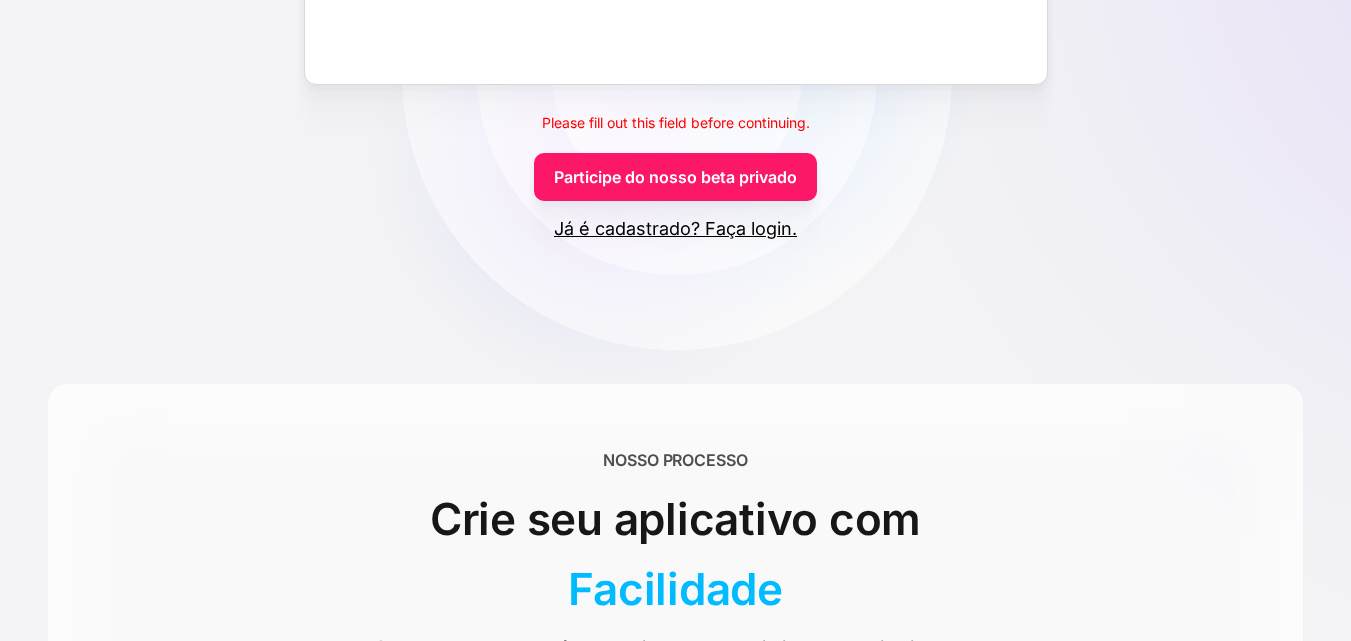 click on "Participe do nosso beta privado" at bounding box center [675, 177] 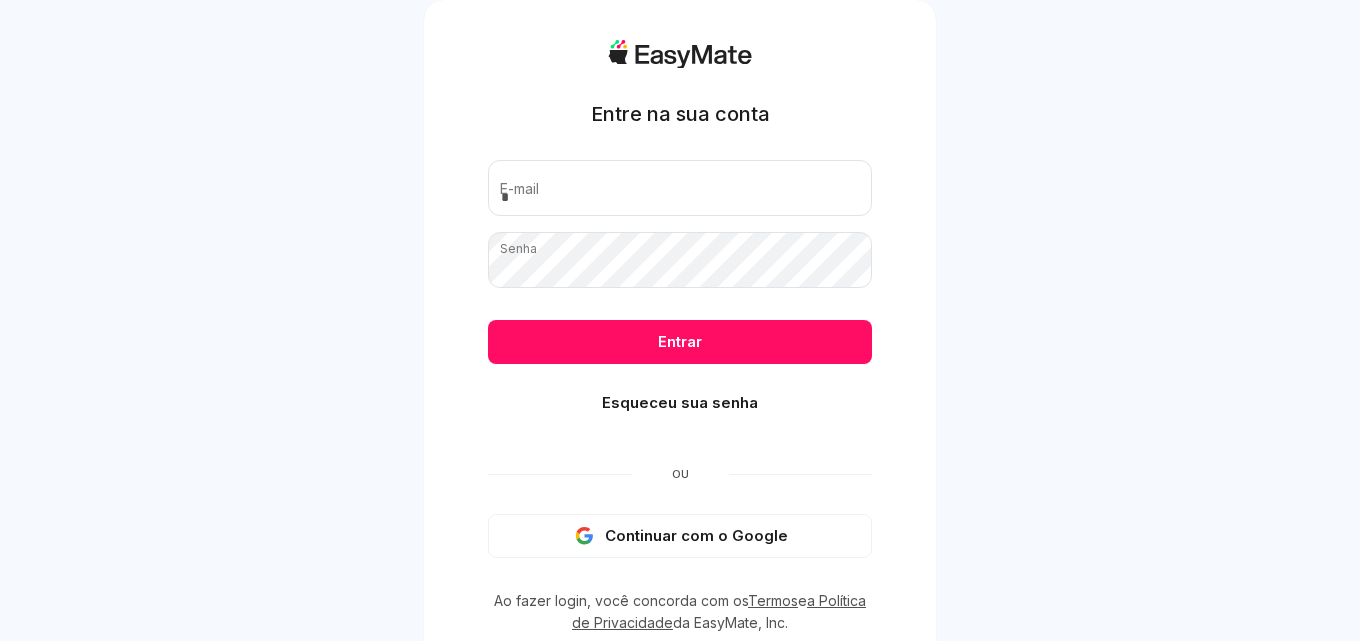 scroll, scrollTop: 0, scrollLeft: 0, axis: both 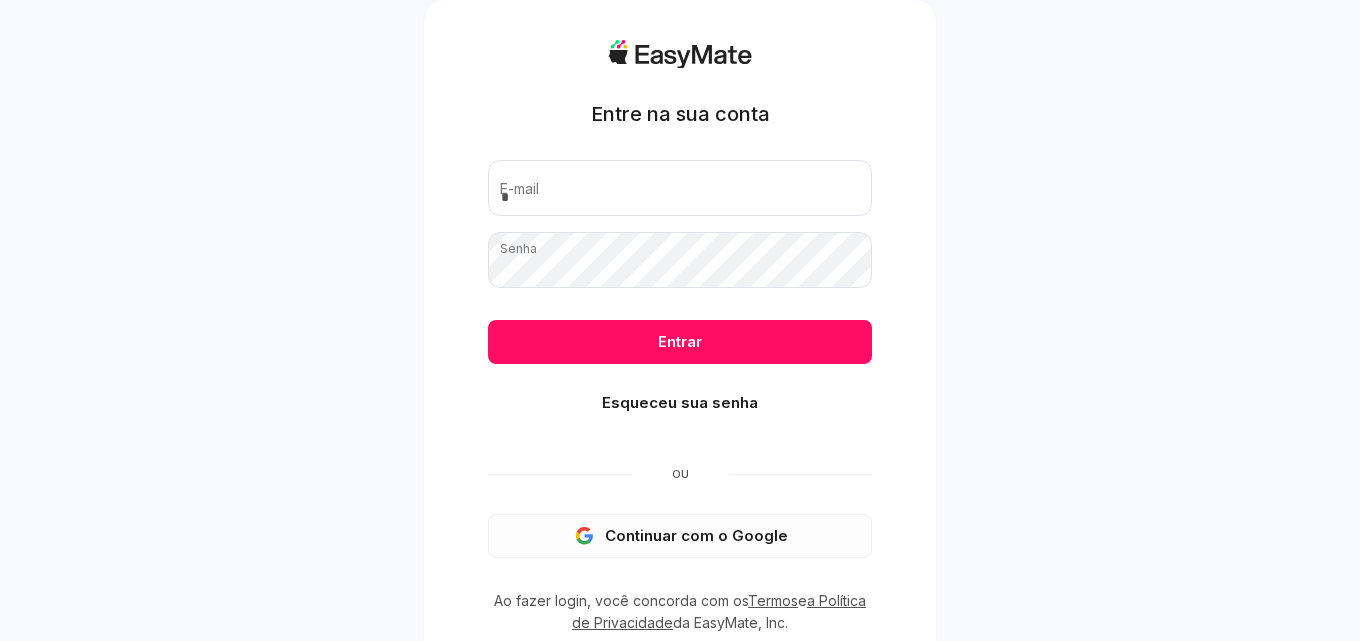 click on "Continuar com o Google" at bounding box center (696, 535) 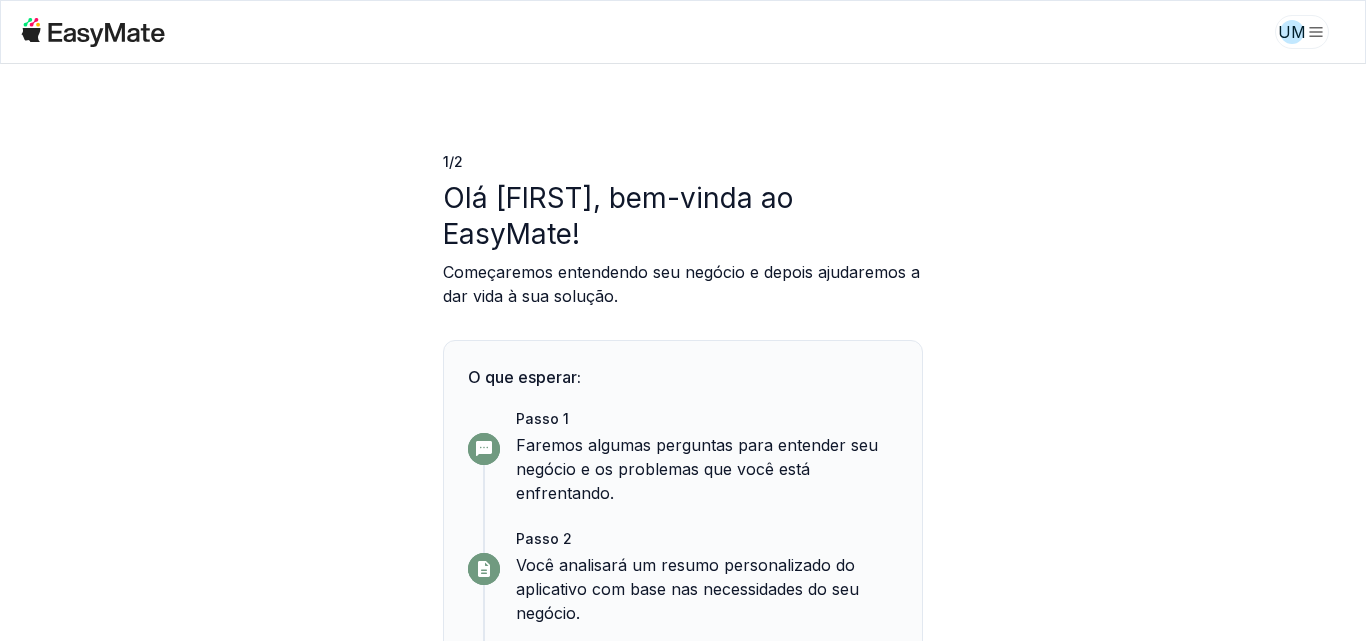 scroll, scrollTop: 0, scrollLeft: 0, axis: both 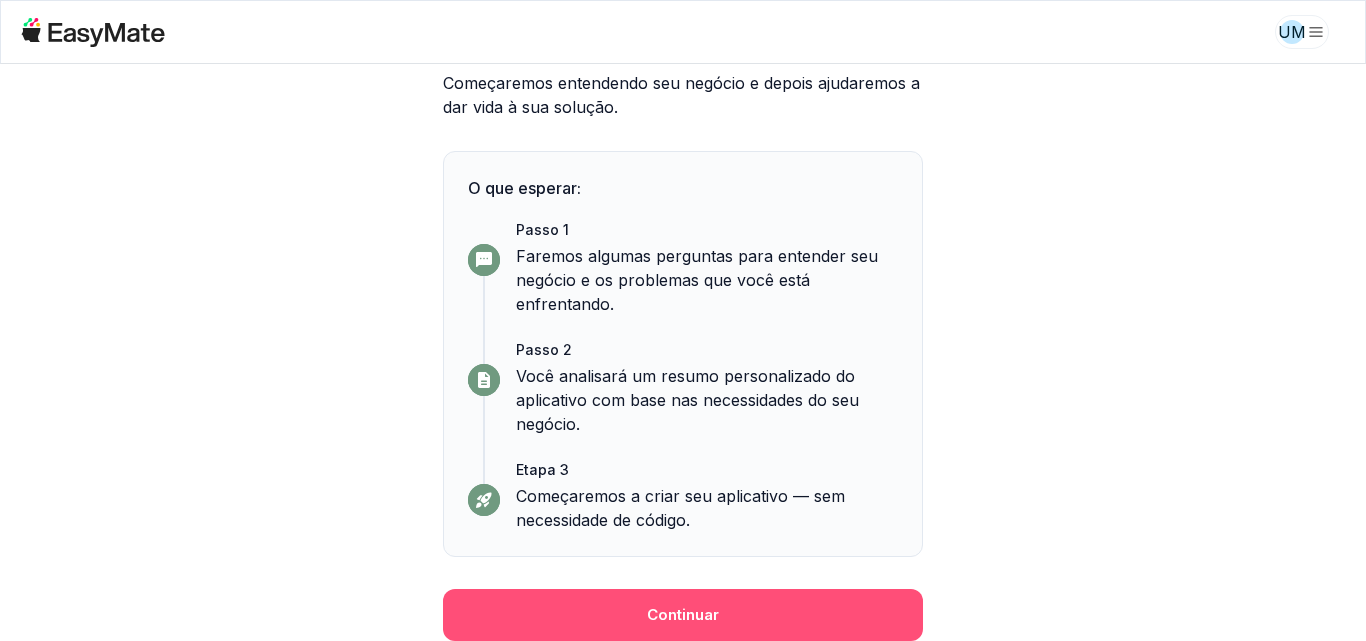 click on "Continuar" at bounding box center [683, 615] 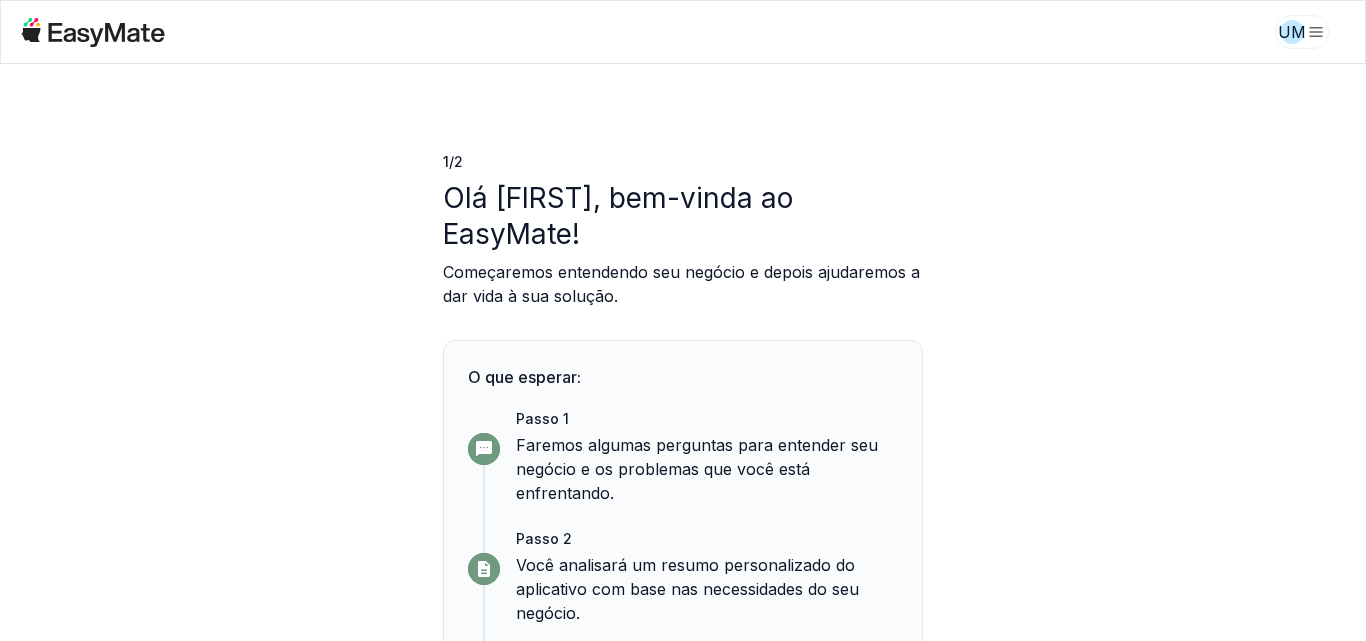 scroll, scrollTop: 0, scrollLeft: 0, axis: both 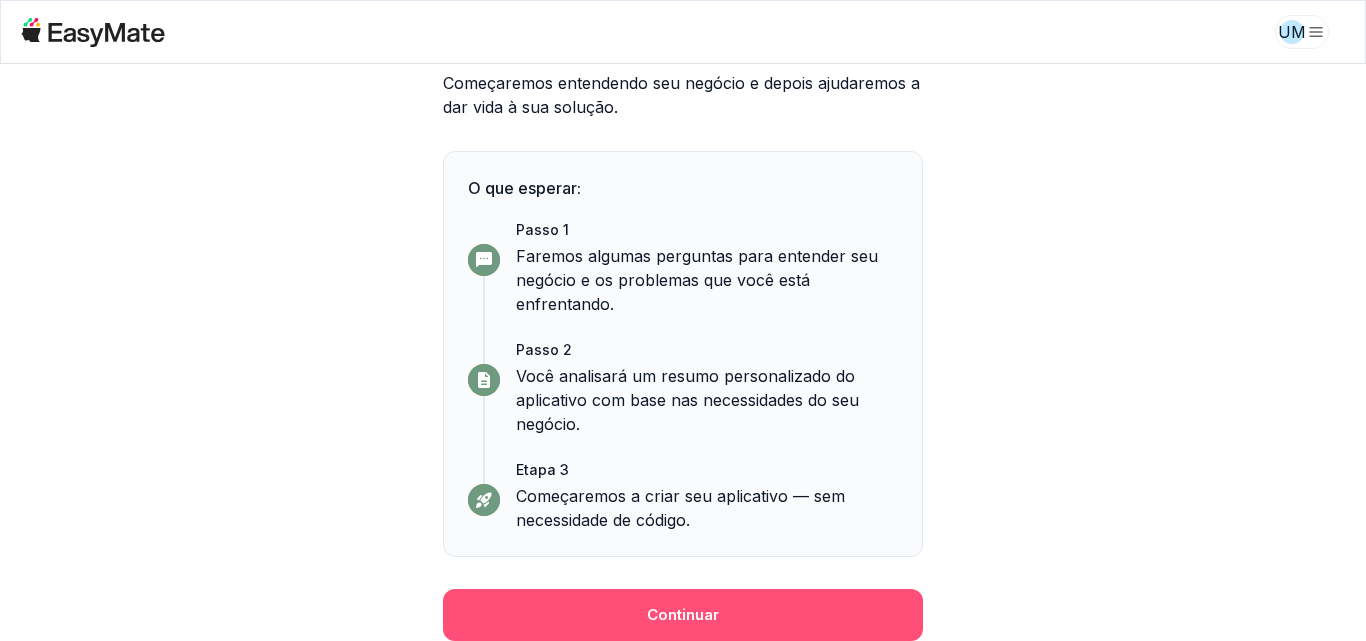 click on "Continuar" at bounding box center [683, 614] 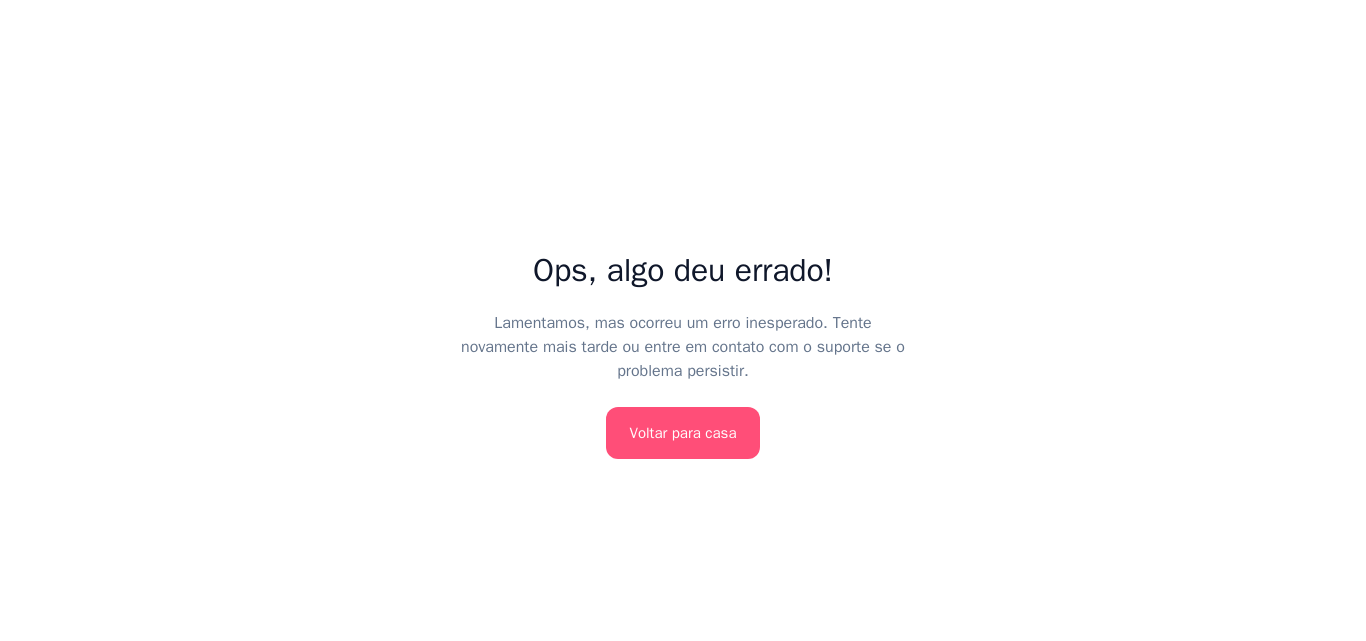 click on "Voltar para casa" at bounding box center [683, 433] 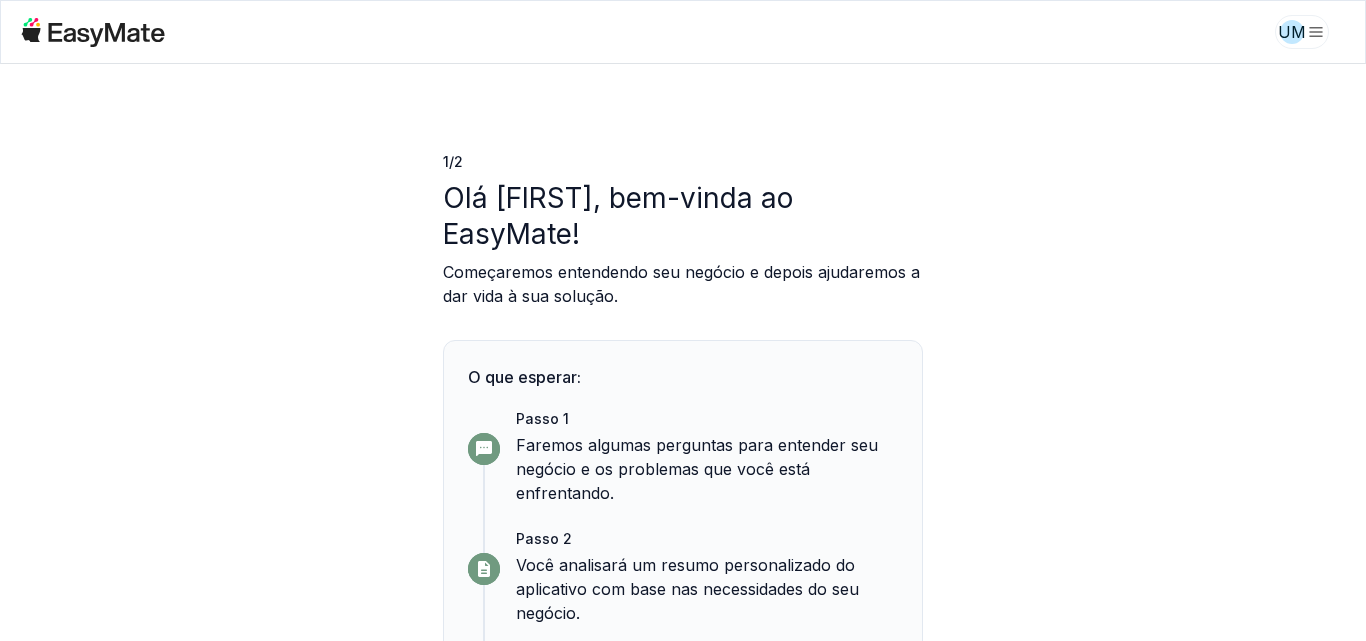 scroll, scrollTop: 0, scrollLeft: 0, axis: both 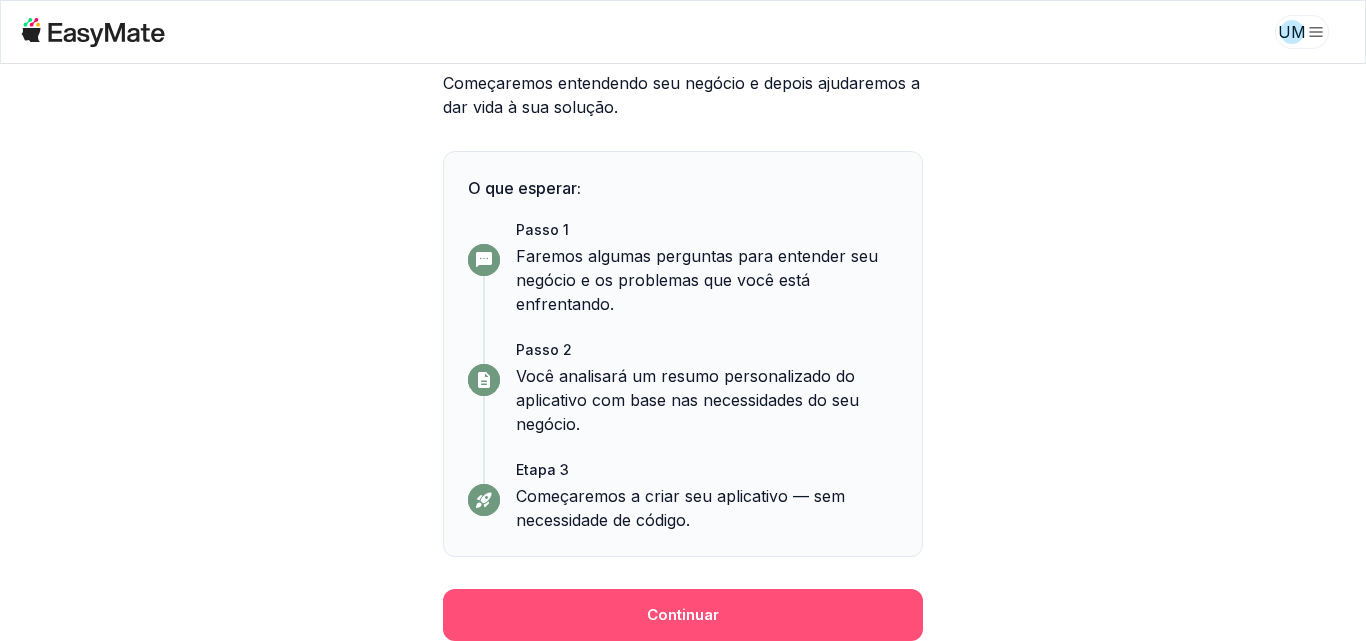 click on "Continuar" at bounding box center [683, 615] 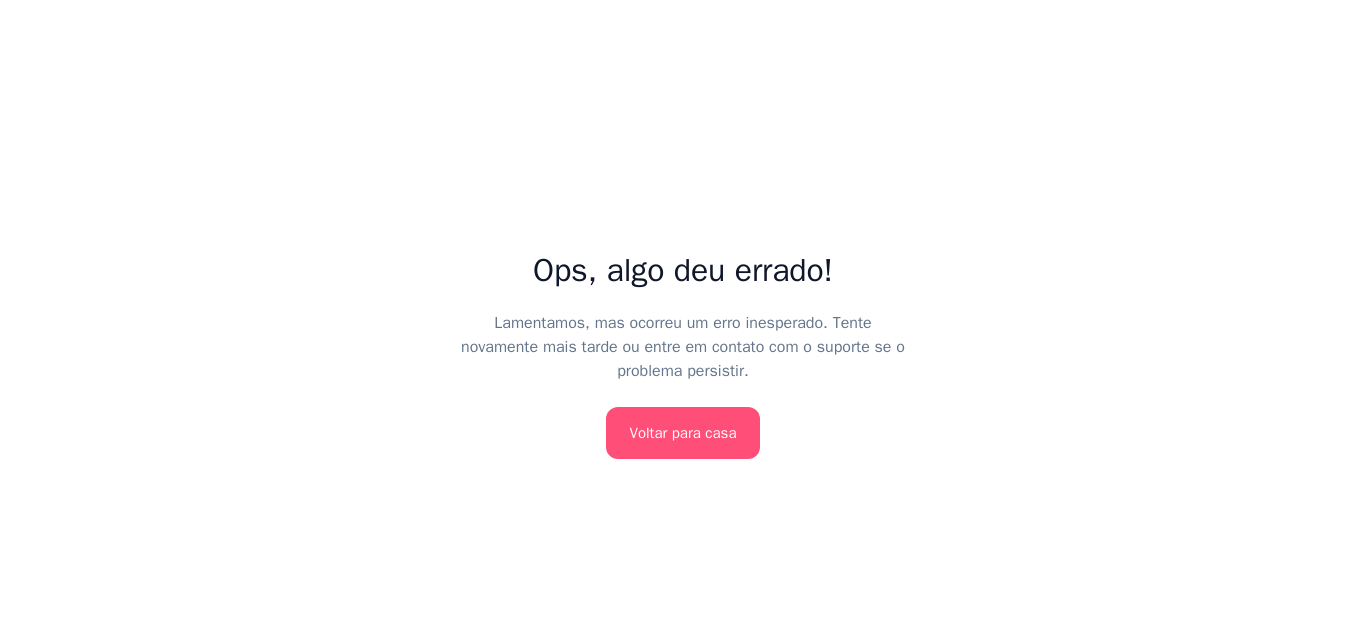 click on "Voltar para casa" at bounding box center [683, 433] 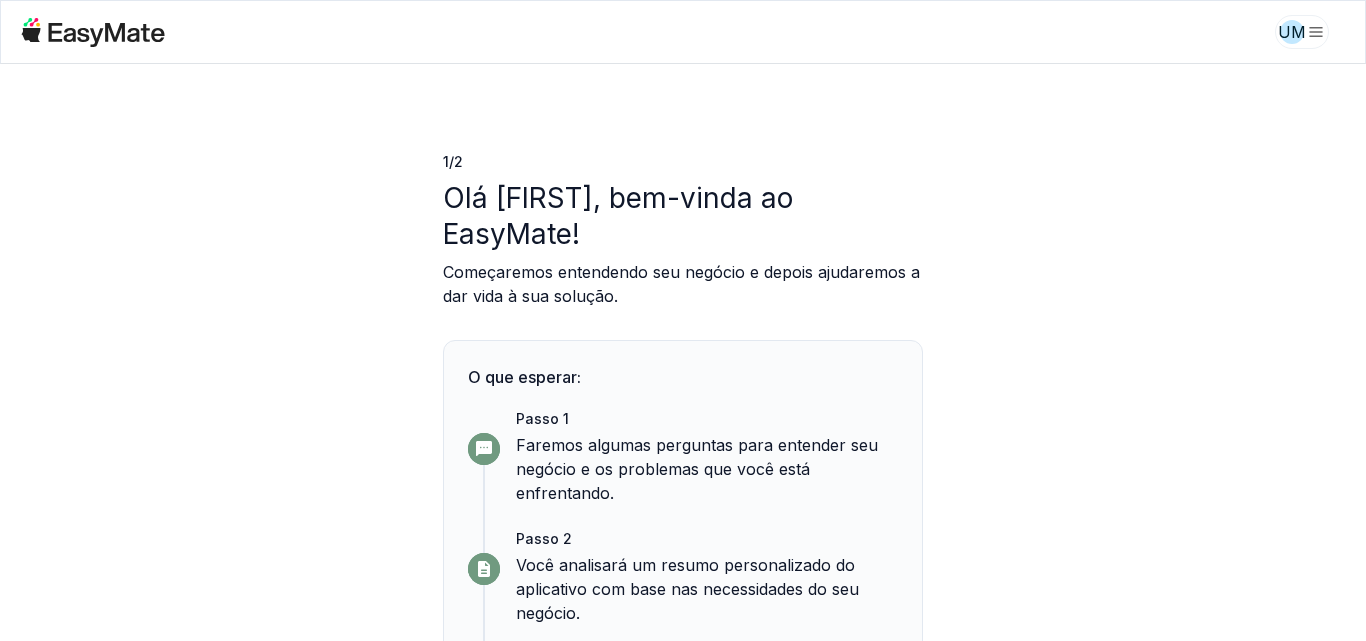 scroll, scrollTop: 0, scrollLeft: 0, axis: both 